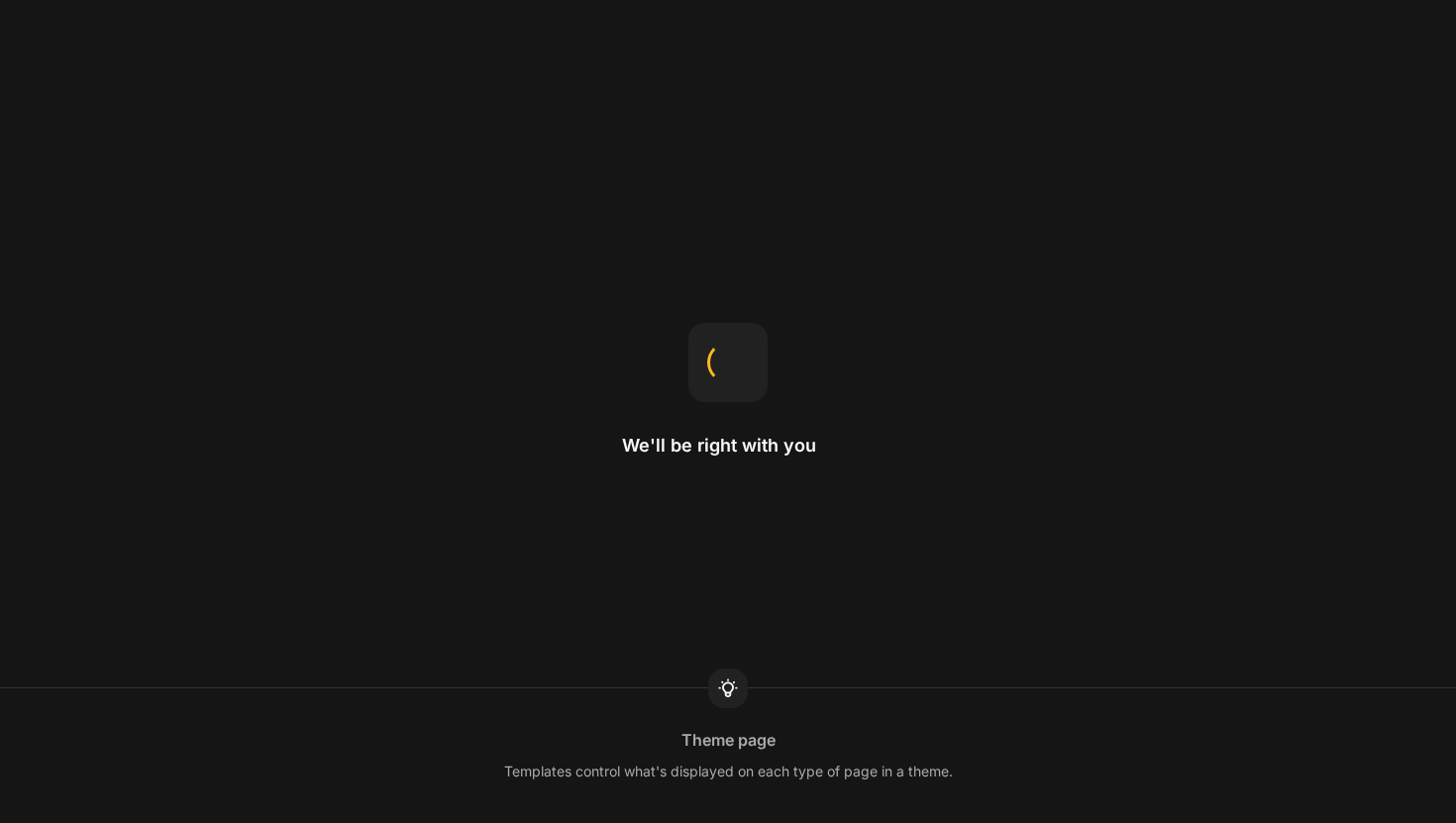 scroll, scrollTop: 0, scrollLeft: 0, axis: both 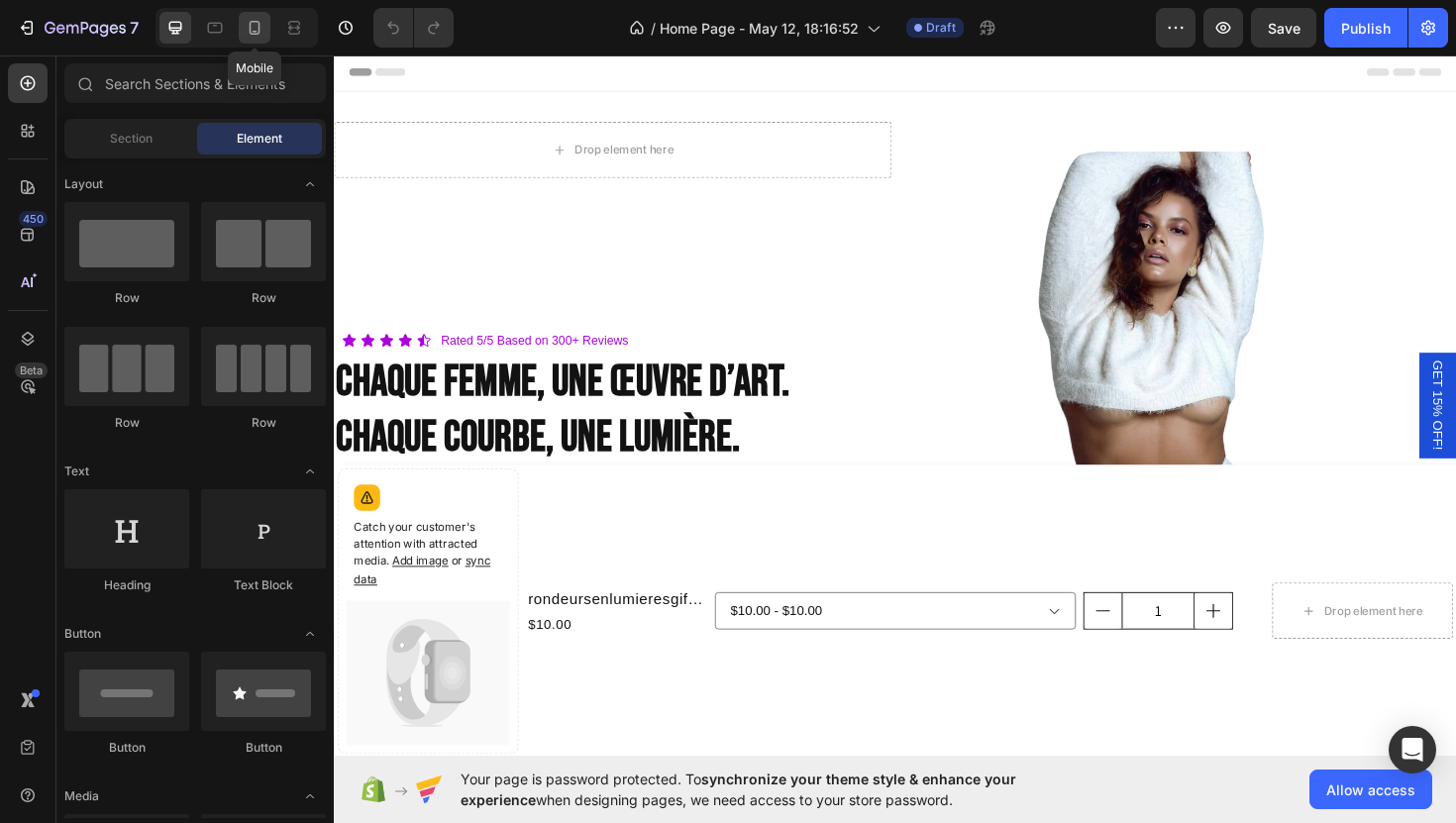 click 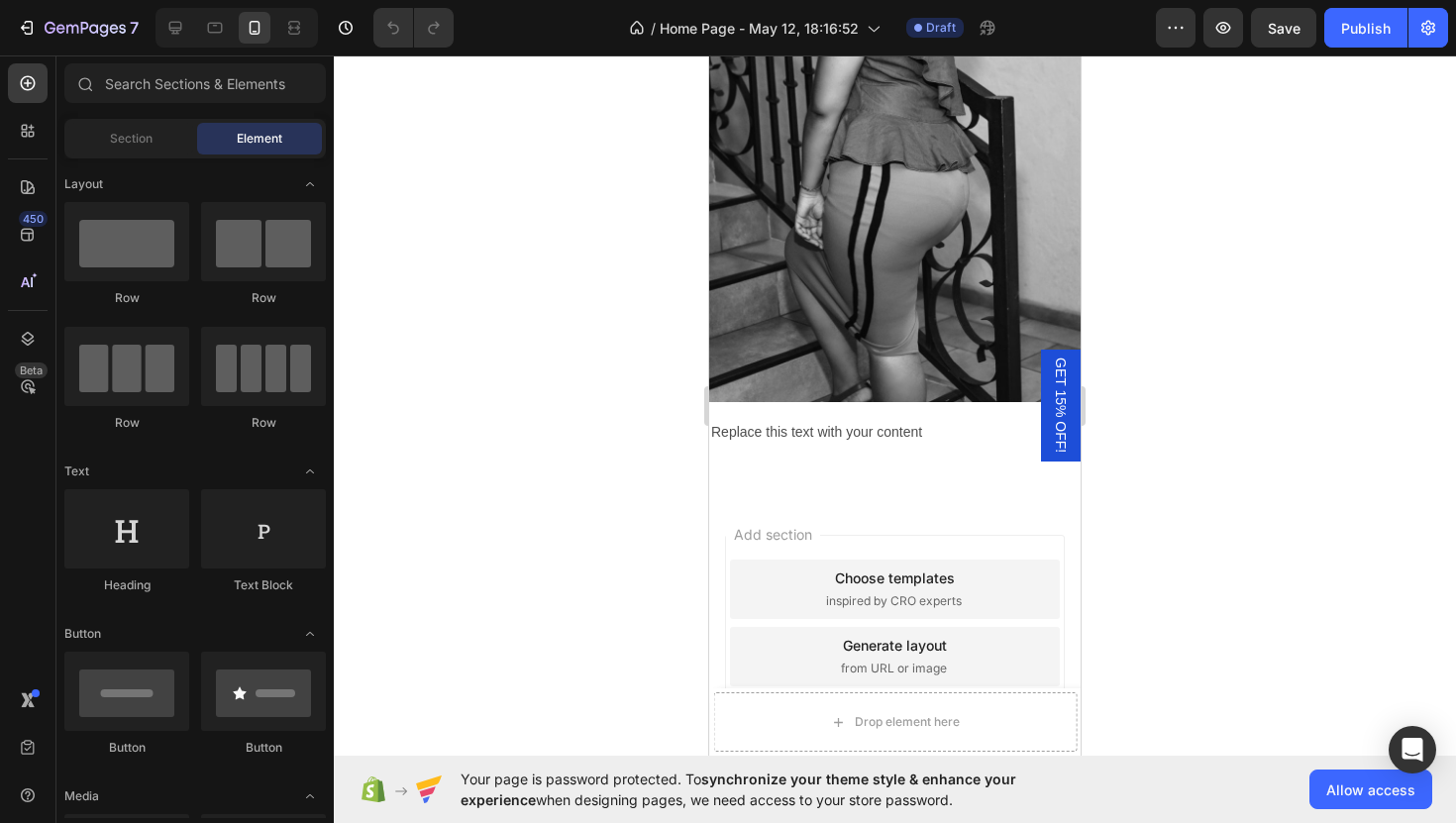 scroll, scrollTop: 6202, scrollLeft: 0, axis: vertical 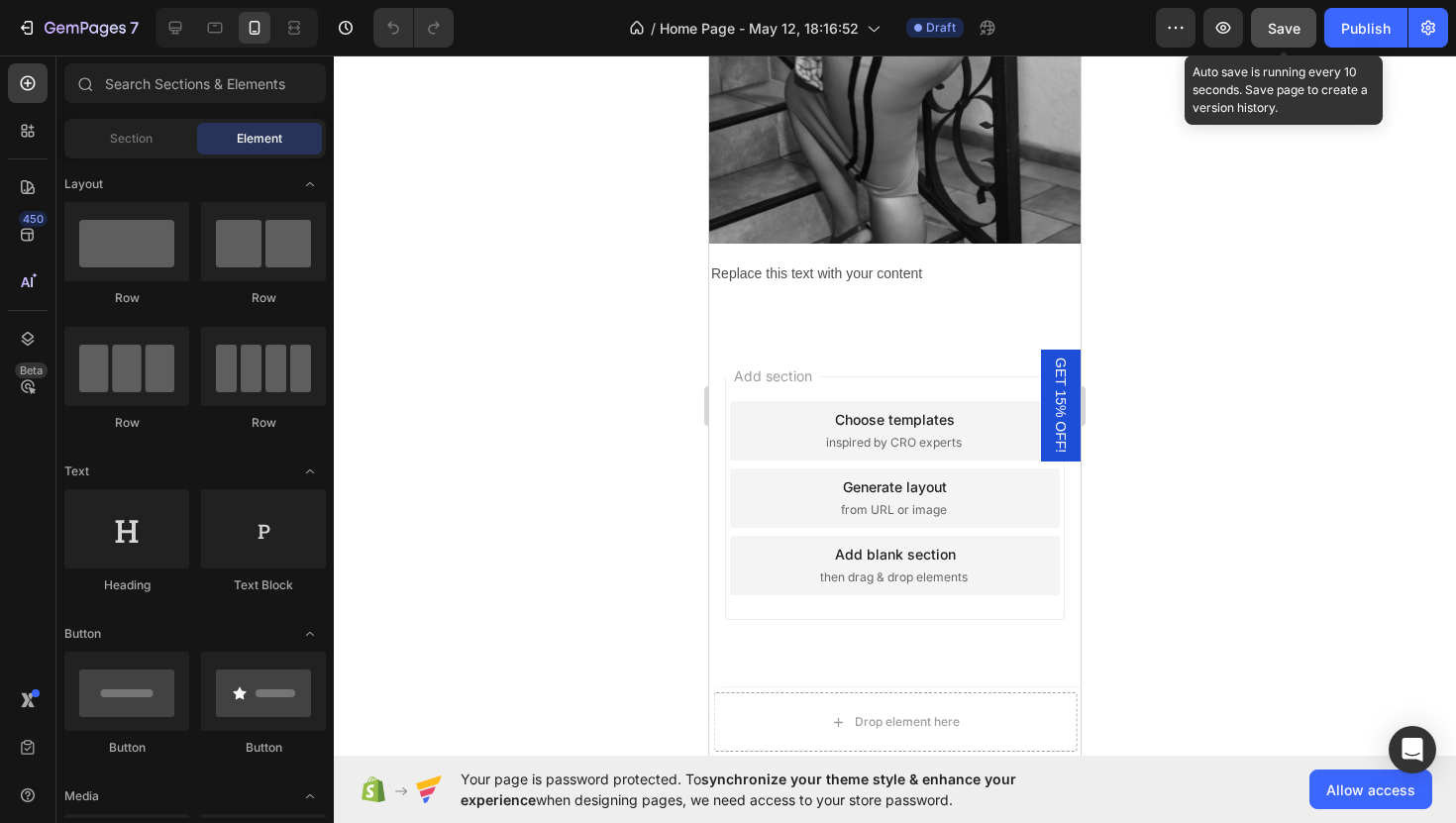 click on "Save" at bounding box center [1284, 28] 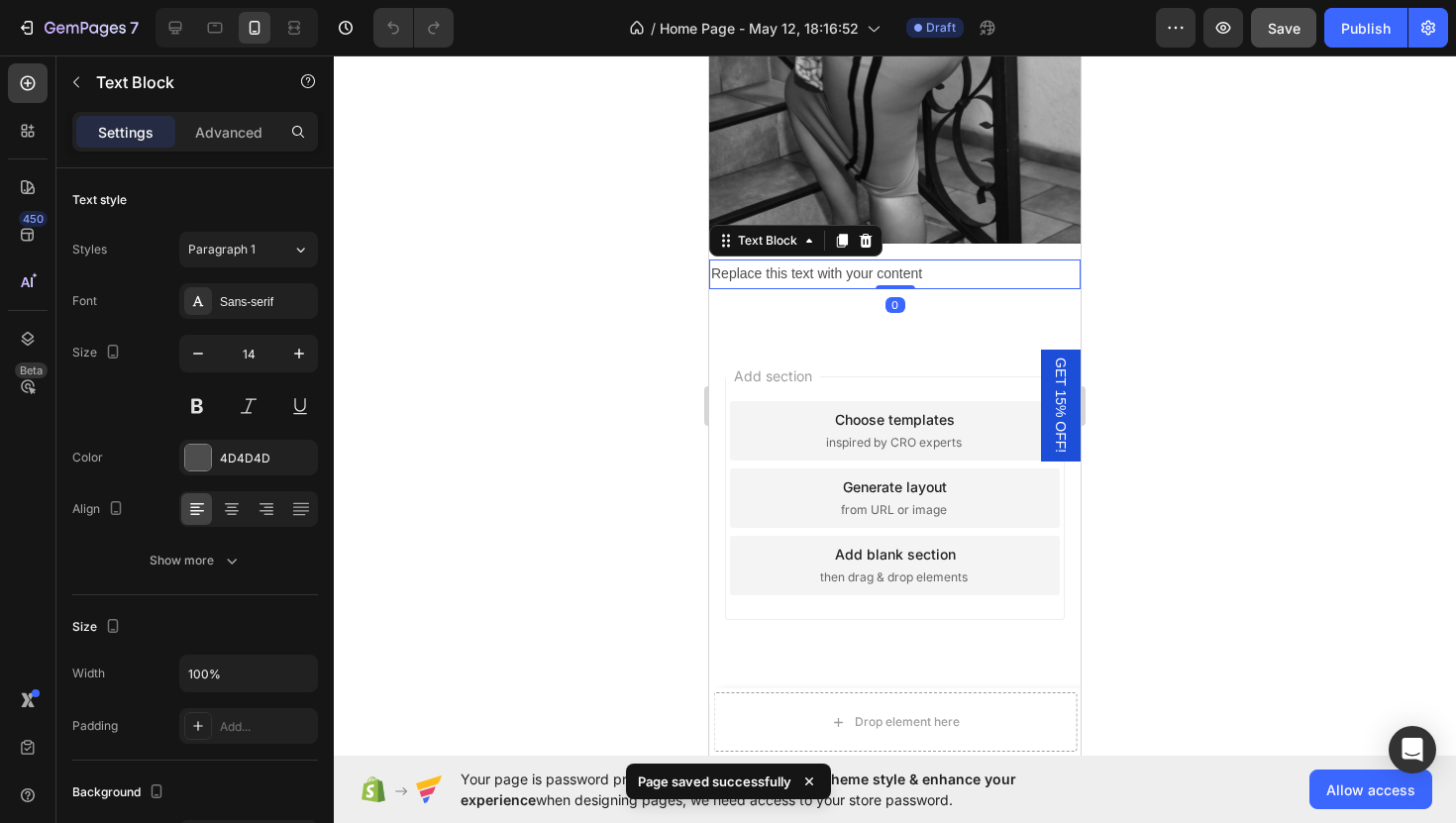 click on "Replace this text with your content" at bounding box center (894, 273) 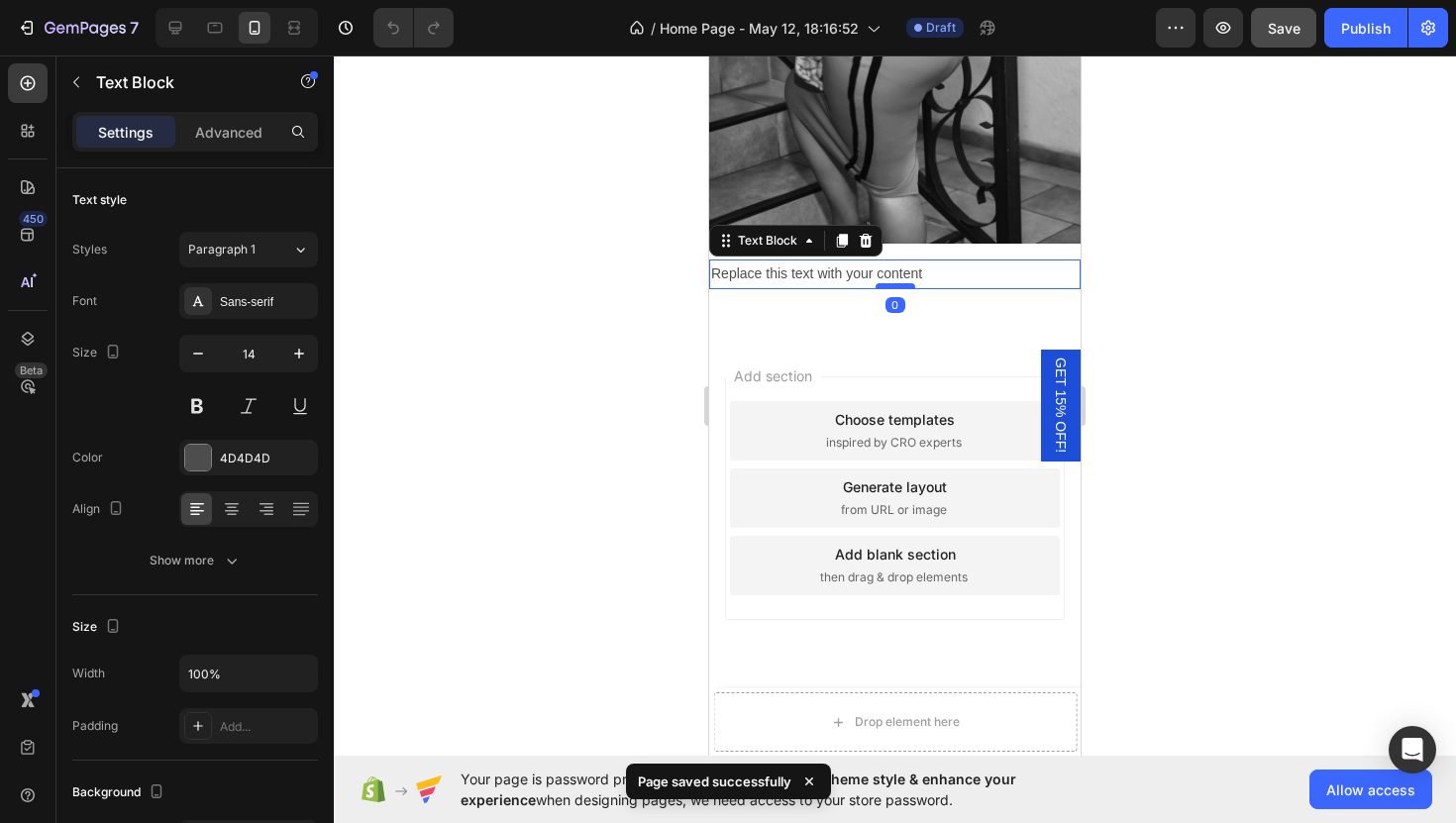 click at bounding box center (895, 286) 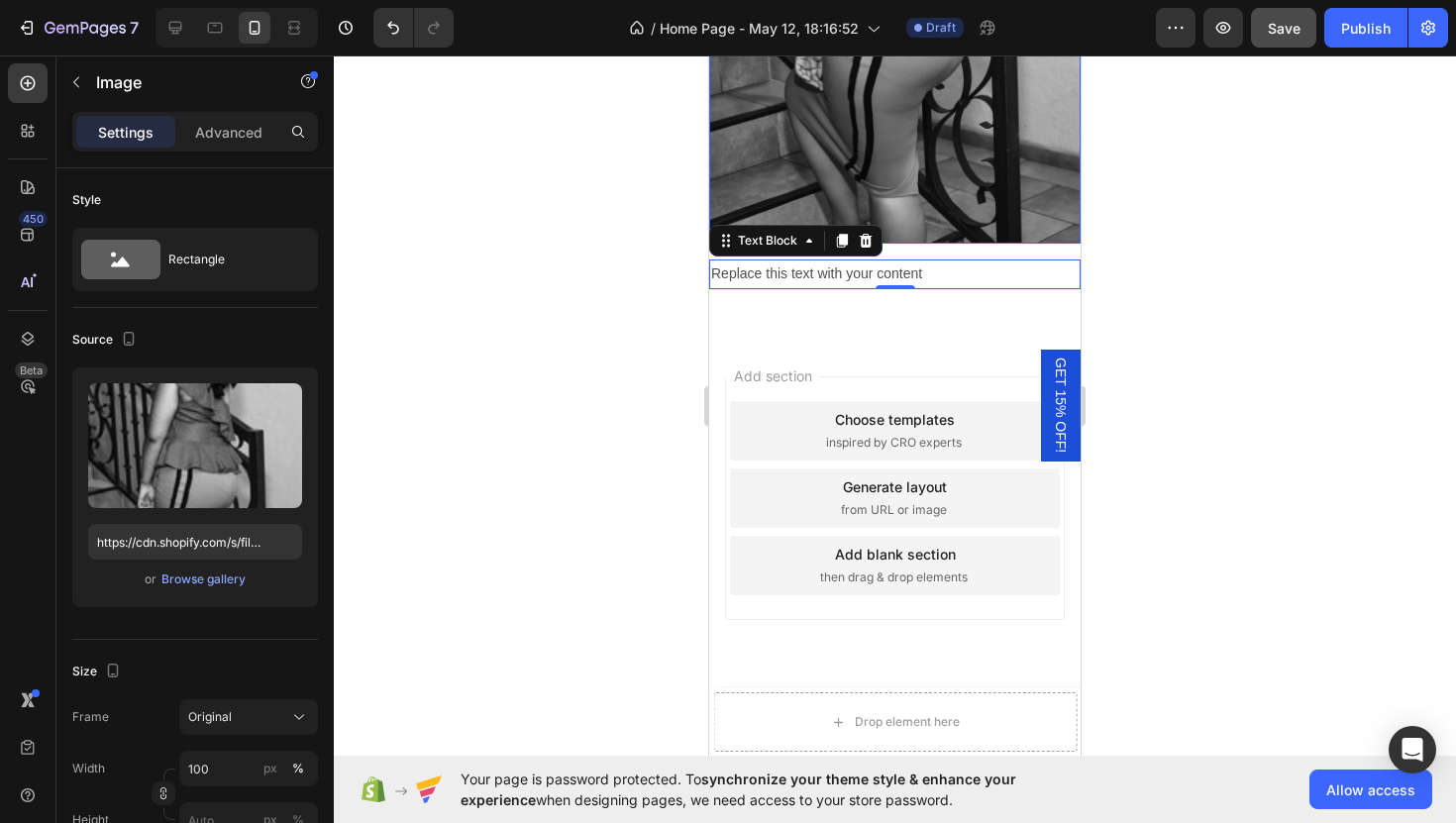 click at bounding box center [894, -35] 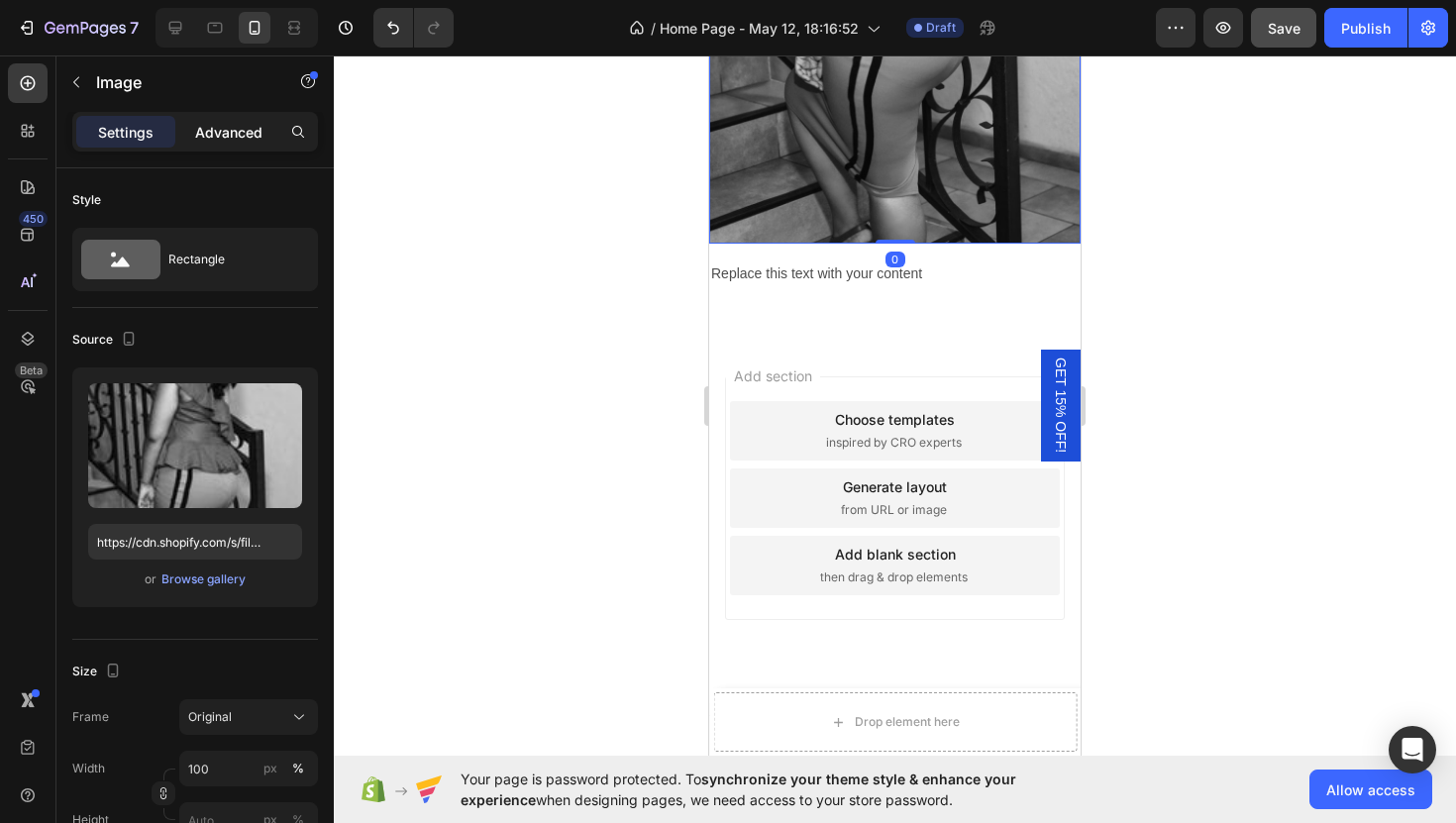 click on "Advanced" at bounding box center (229, 132) 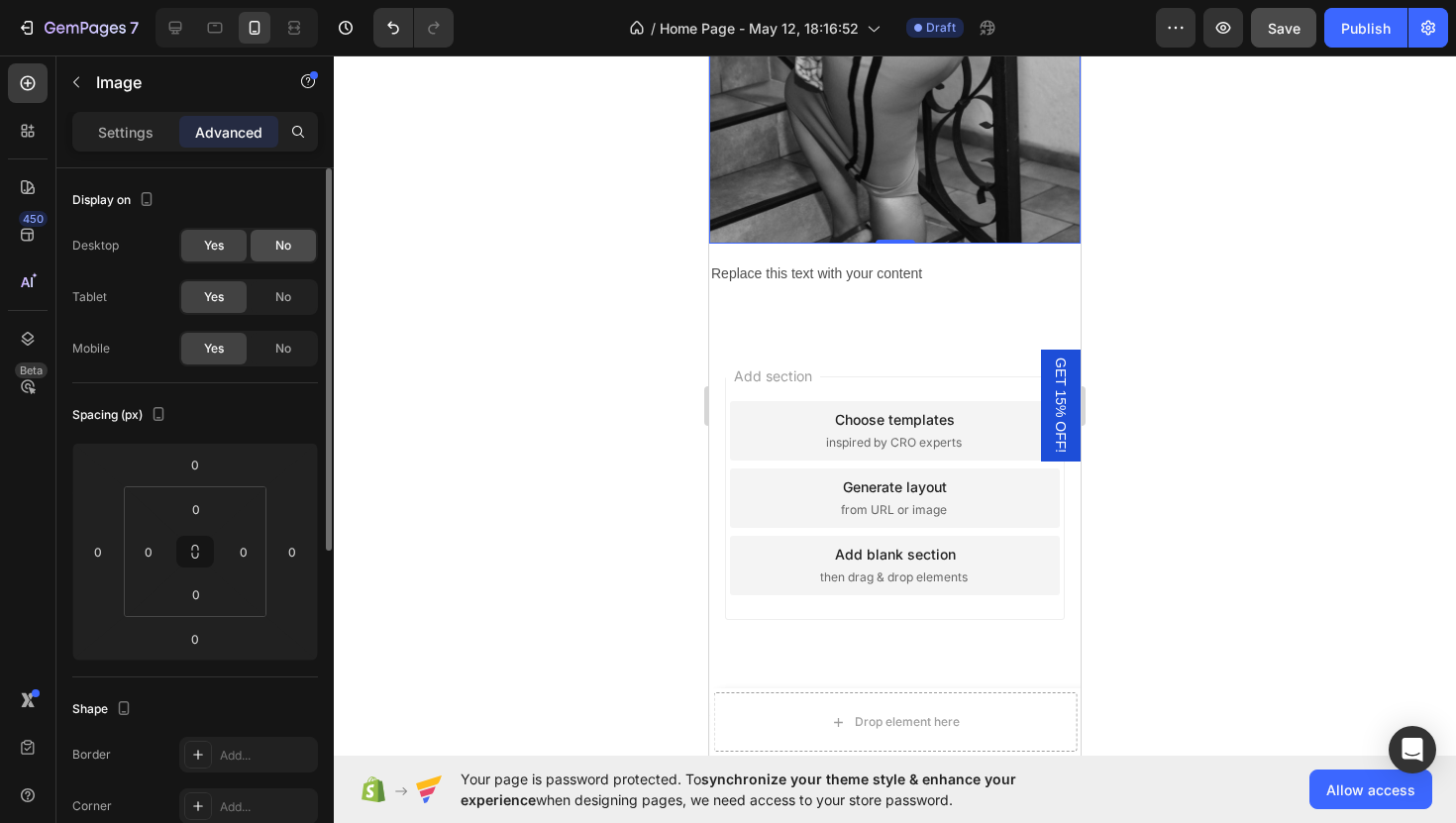 click on "No" 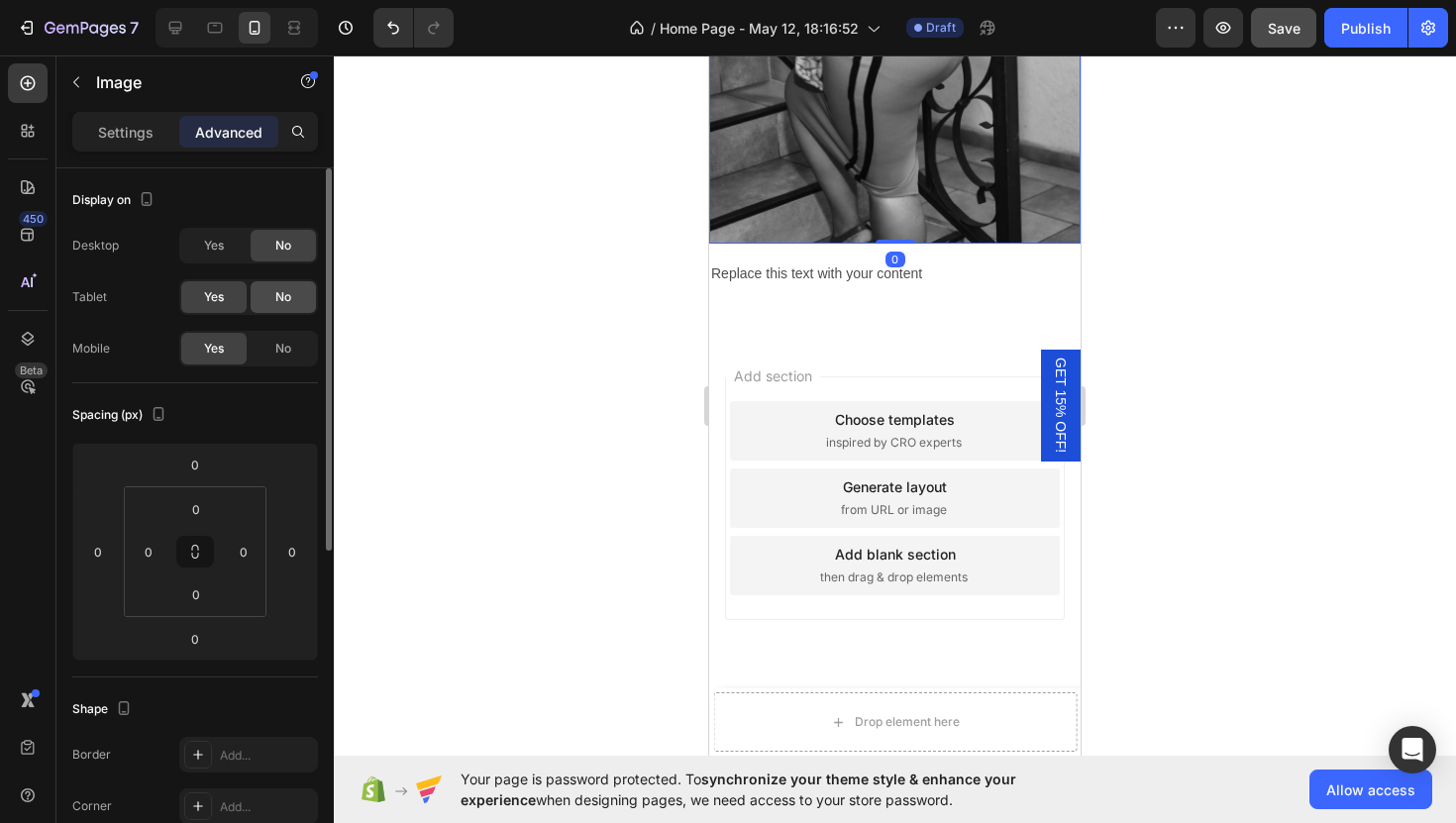 click on "No" 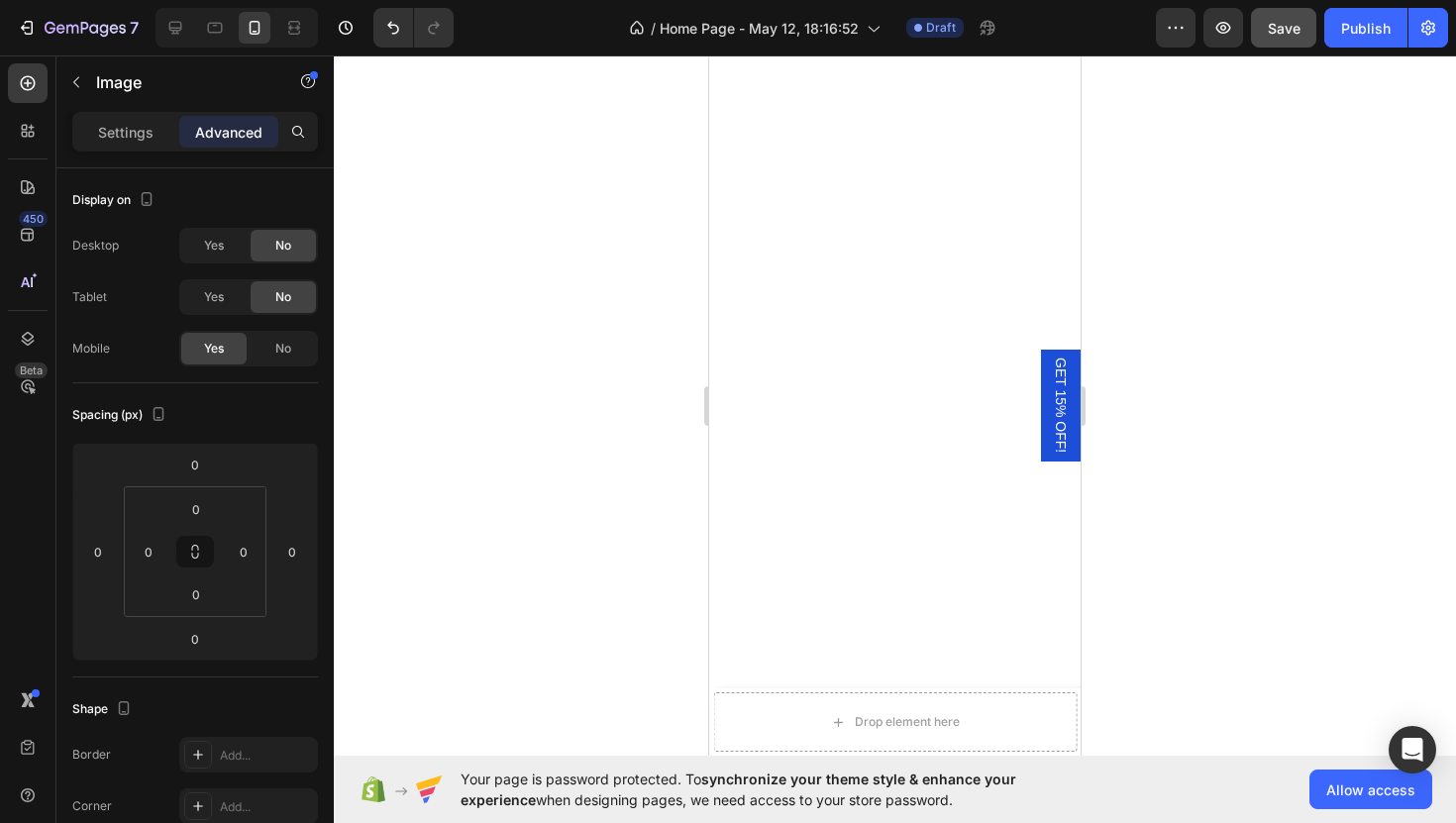 scroll, scrollTop: 4072, scrollLeft: 0, axis: vertical 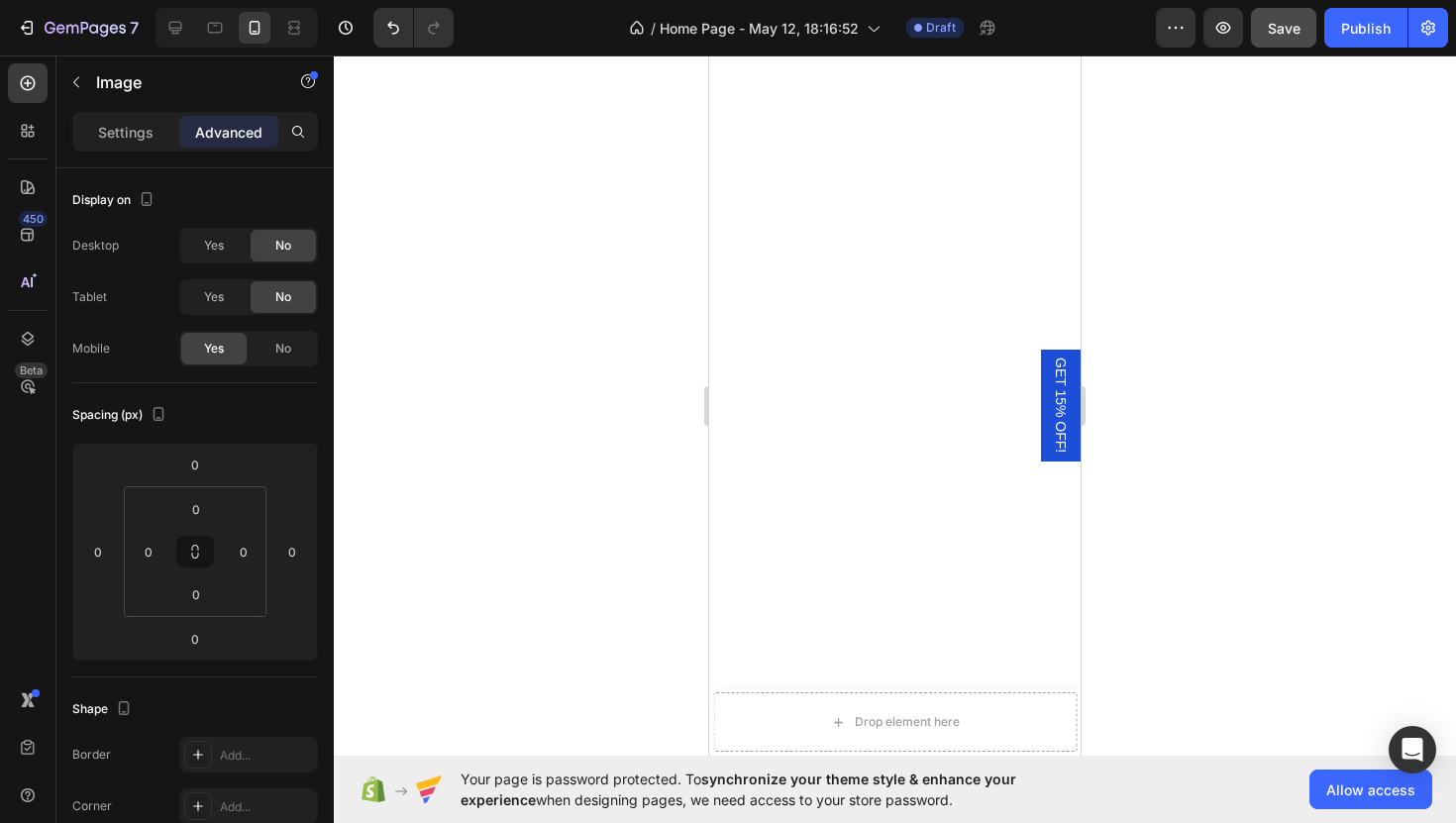 click at bounding box center [894, -609] 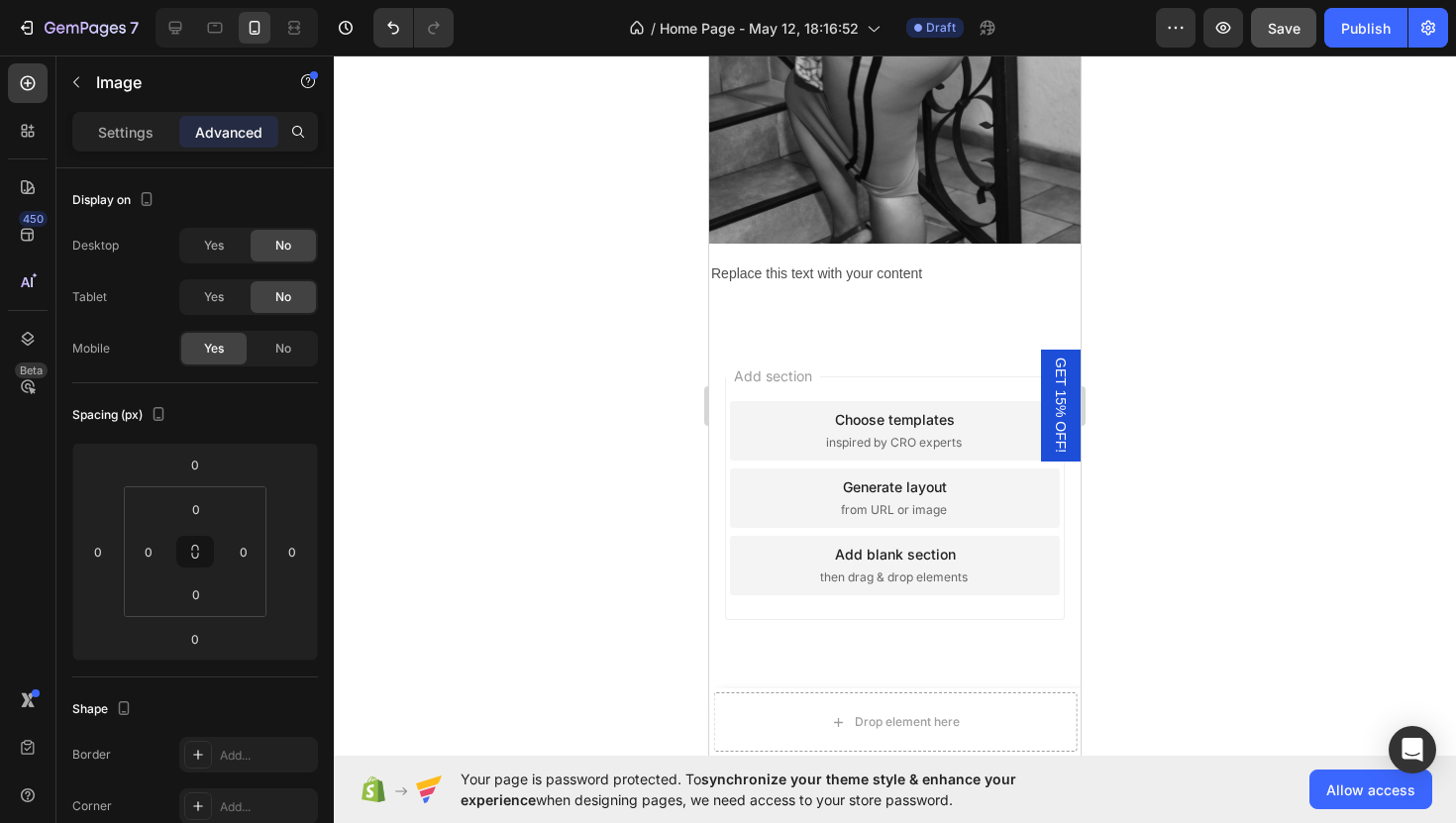 scroll, scrollTop: 6144, scrollLeft: 0, axis: vertical 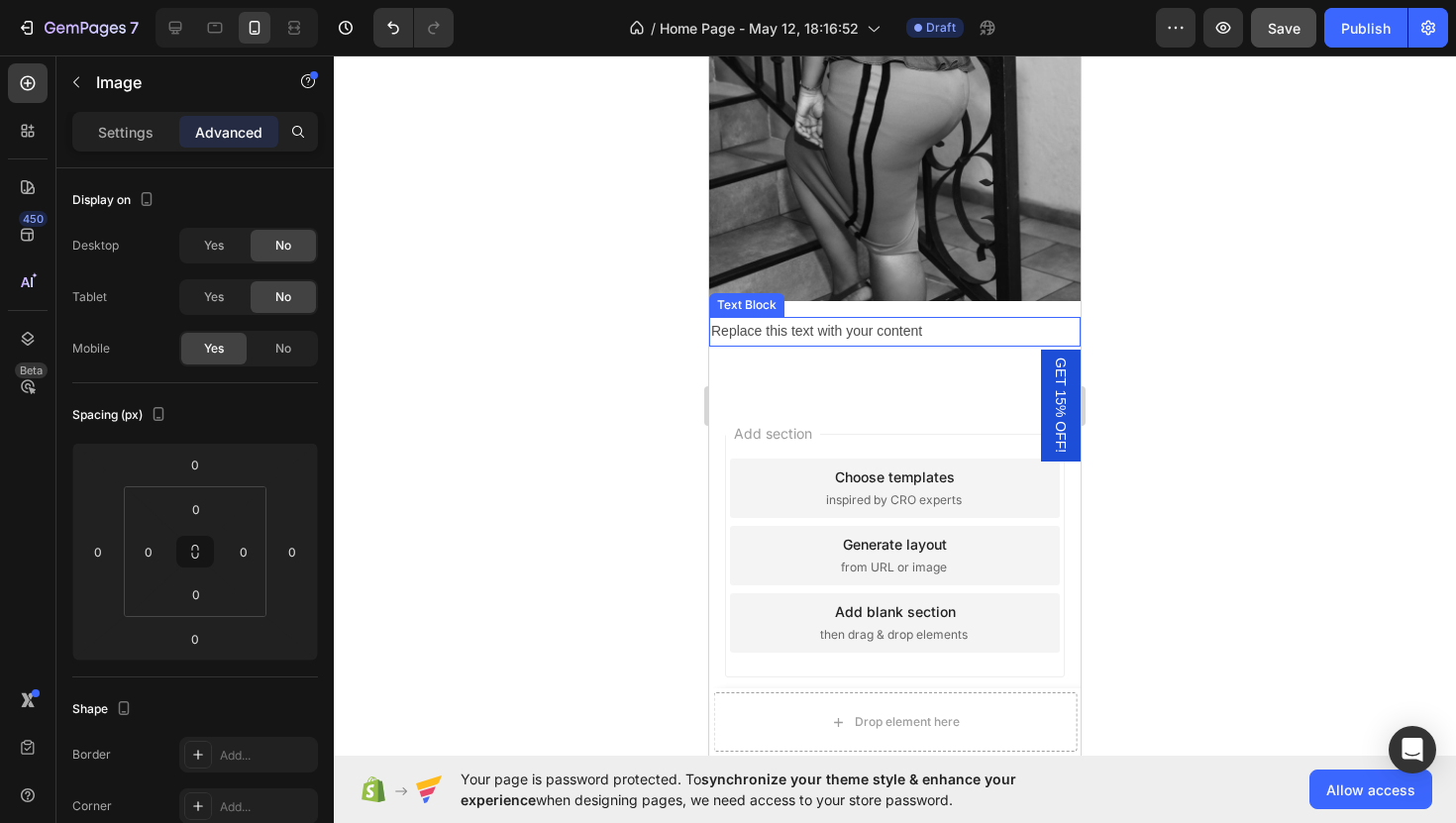 click on "Replace this text with your content" at bounding box center (894, 331) 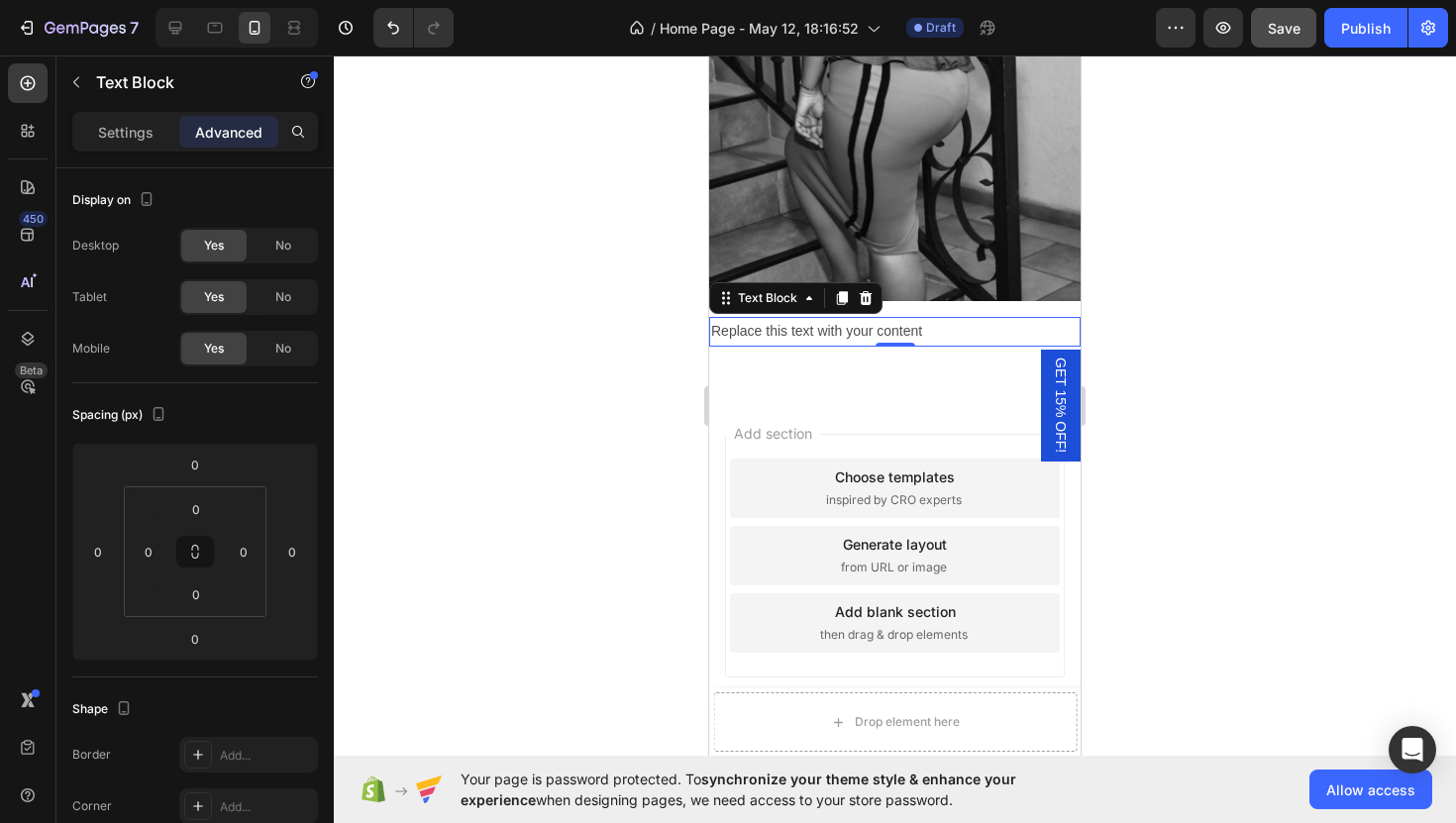 click on "Replace this text with your content" at bounding box center (894, 331) 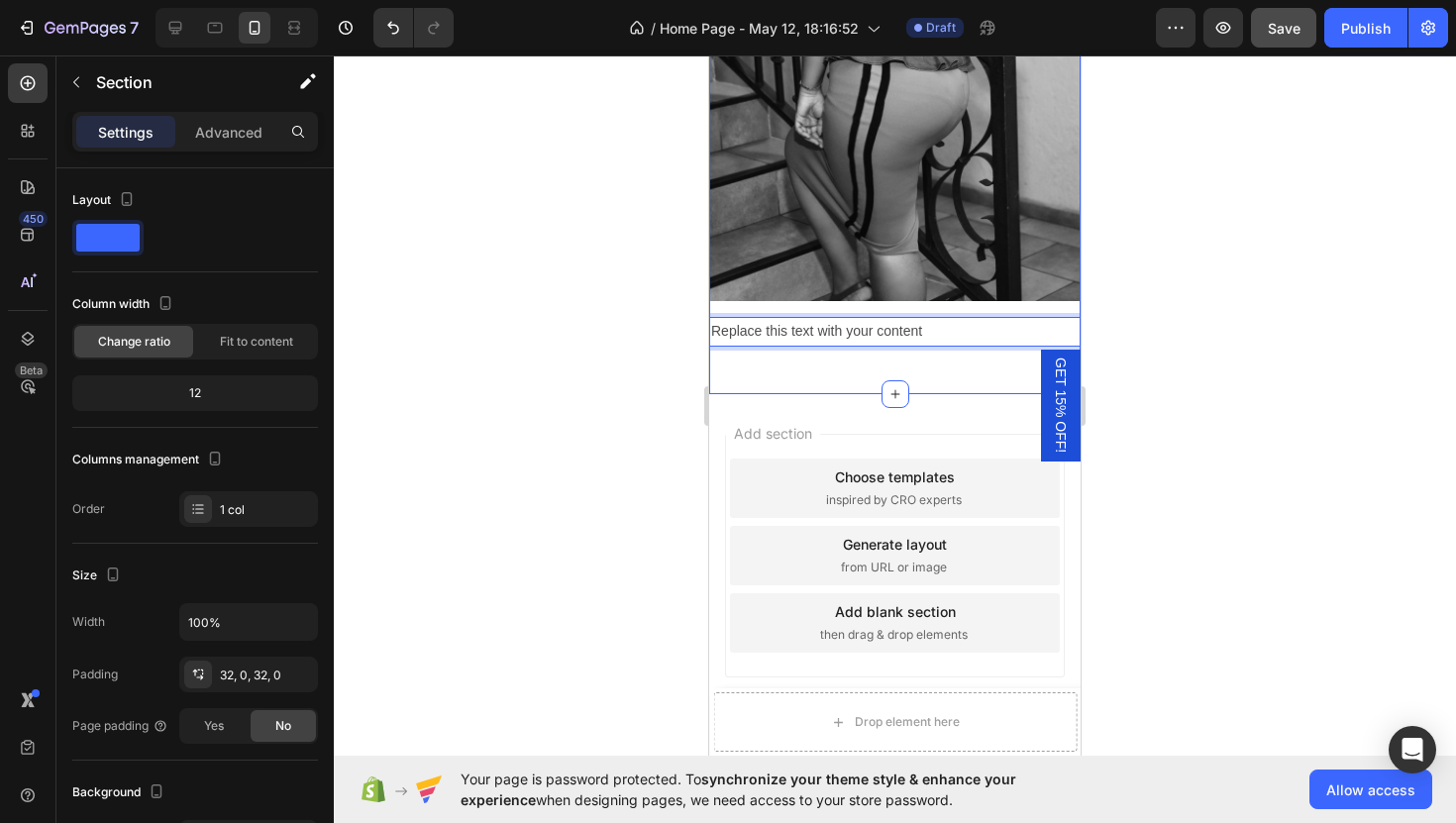 click on "UNE NOTE DE NOTRE CEO Heading Row Image Row Replace this text with your content Text Block   0 Row" at bounding box center [894, 24] 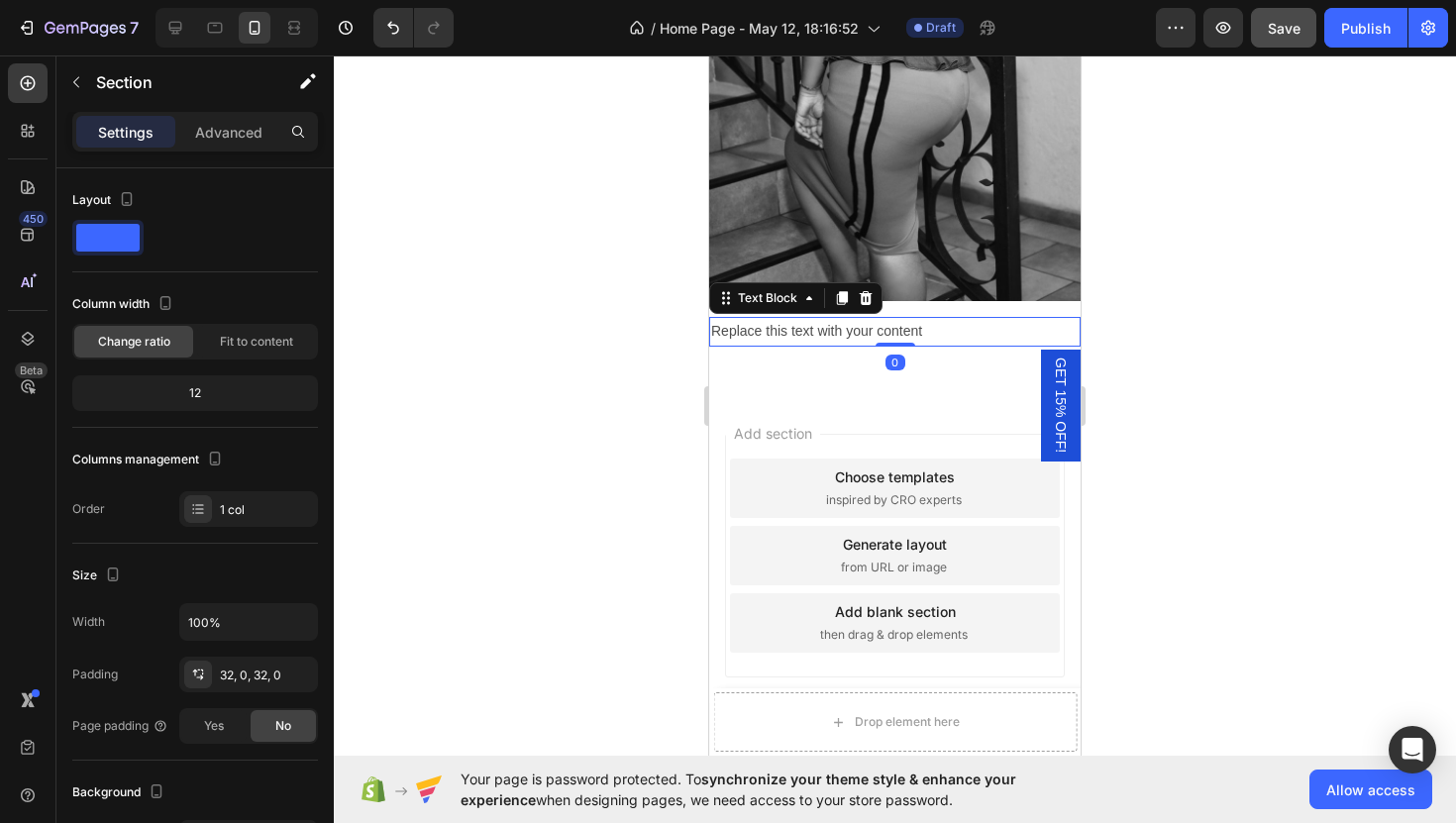 click on "Replace this text with your content" at bounding box center [894, 331] 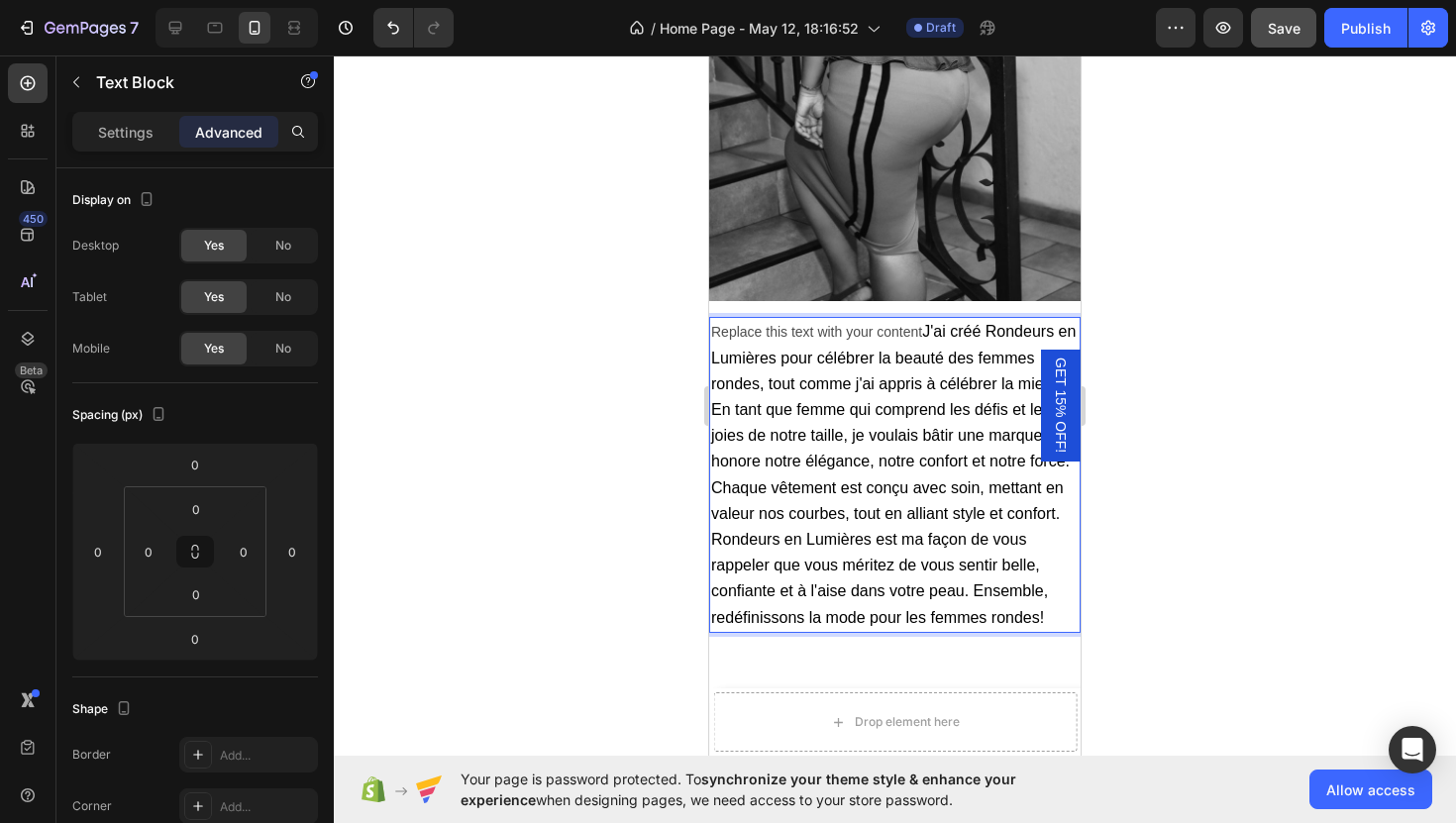 click on "J'ai créé Rondeurs en Lumières pour célébrer la beauté des femmes rondes, tout comme j'ai appris à célébrer la mienne. En tant que femme qui comprend les défis et les joies de notre taille, je voulais bâtir une marque qui honore notre élégance, notre confort et notre force. Chaque vêtement est conçu avec soin, mettant en valeur nos courbes, tout en alliant style et confort. Rondeurs en Lumières est ma façon de vous rappeler que vous méritez de vous sentir belle, confiante et à l'aise dans votre peau. Ensemble, redéfinissons la mode pour les femmes rondes!" at bounding box center [893, 473] 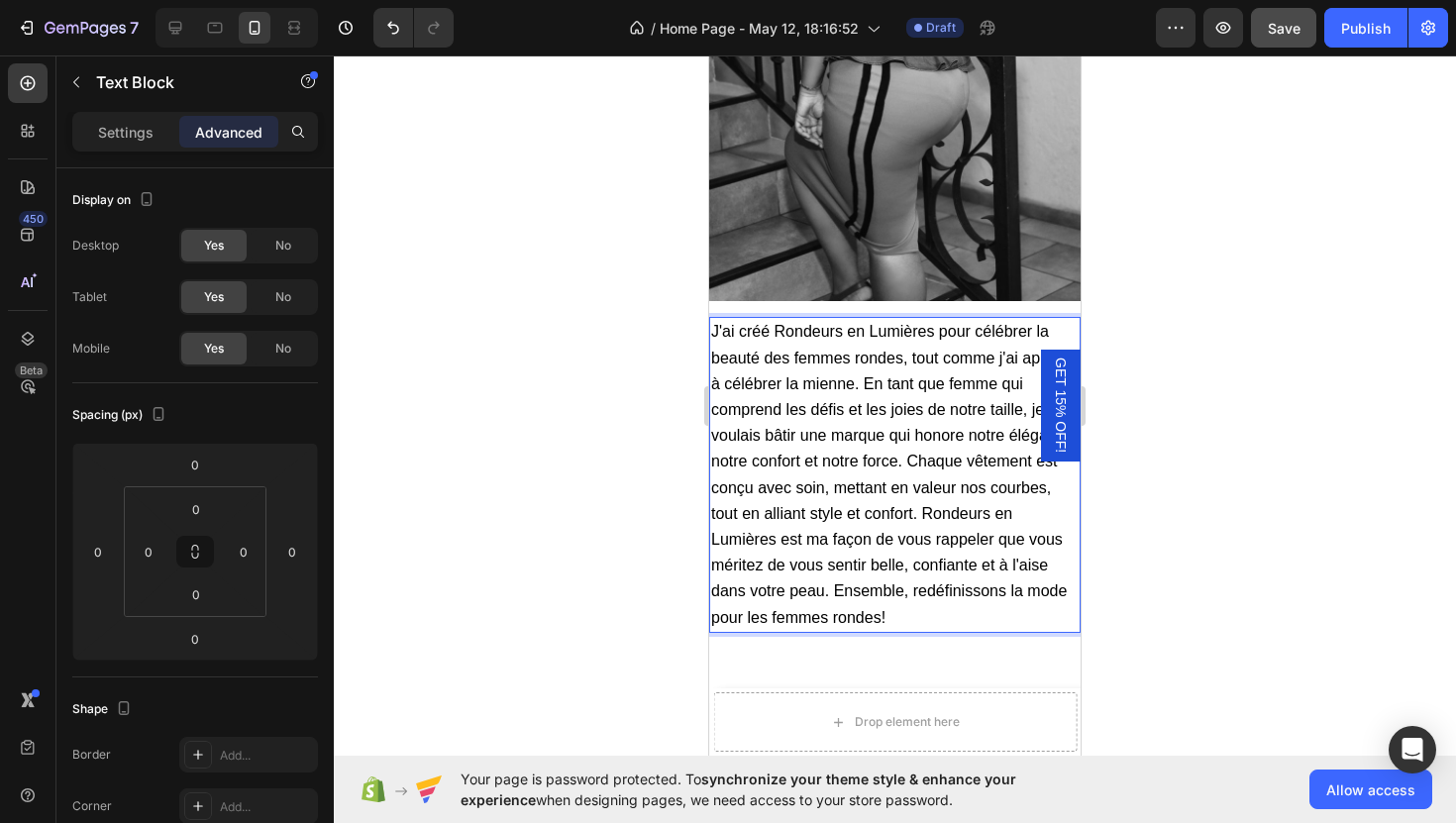 click on "J'ai créé Rondeurs en Lumières pour célébrer la beauté des femmes rondes, tout comme j'ai appris à célébrer la mienne. En tant que femme qui comprend les défis et les joies de notre taille, je voulais bâtir une marque qui honore notre élégance, notre confort et notre force. Chaque vêtement est conçu avec soin, mettant en valeur nos courbes, tout en alliant style et confort. Rondeurs en Lumières est ma façon de vous rappeler que vous méritez de vous sentir belle, confiante et à l'aise dans votre peau. Ensemble, redéfinissons la mode pour les femmes rondes!" at bounding box center (894, 474) 